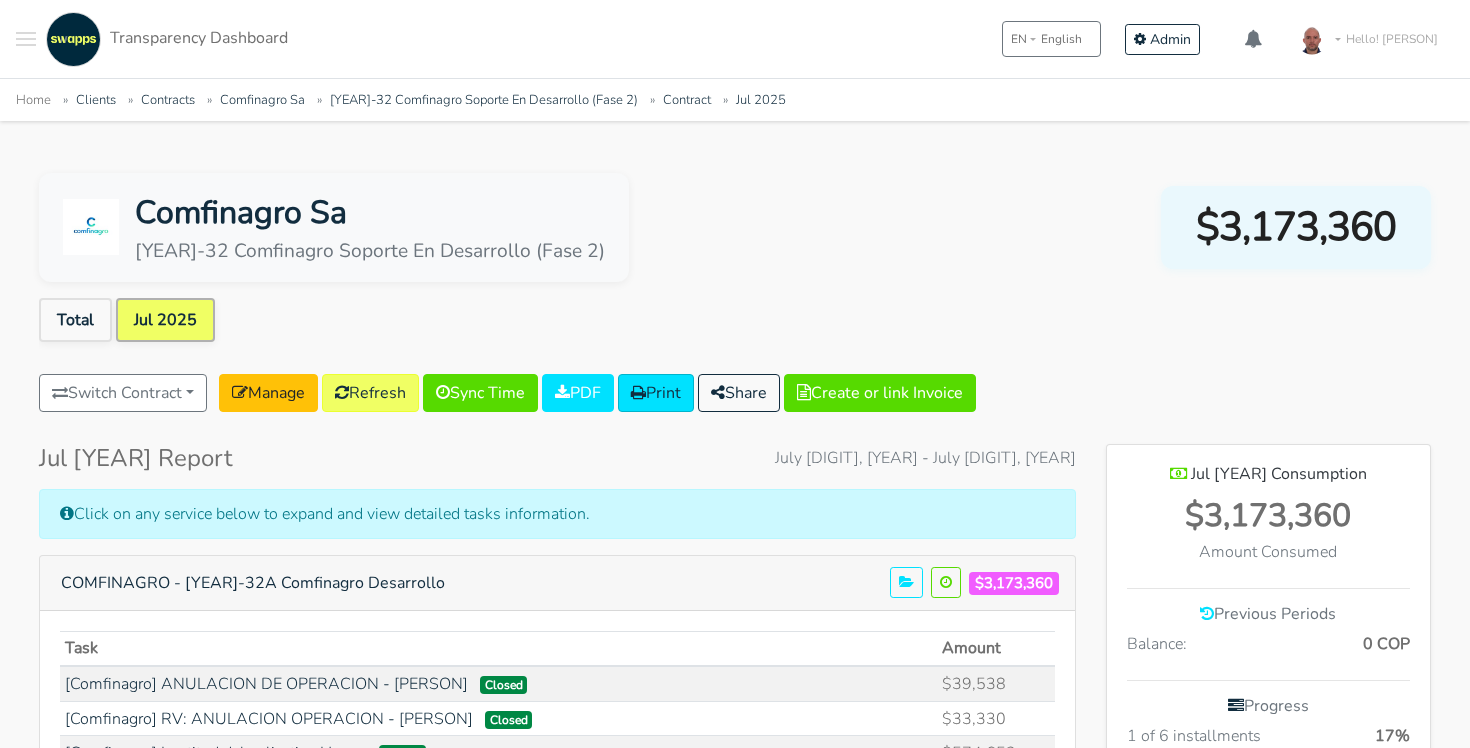 scroll, scrollTop: 0, scrollLeft: 0, axis: both 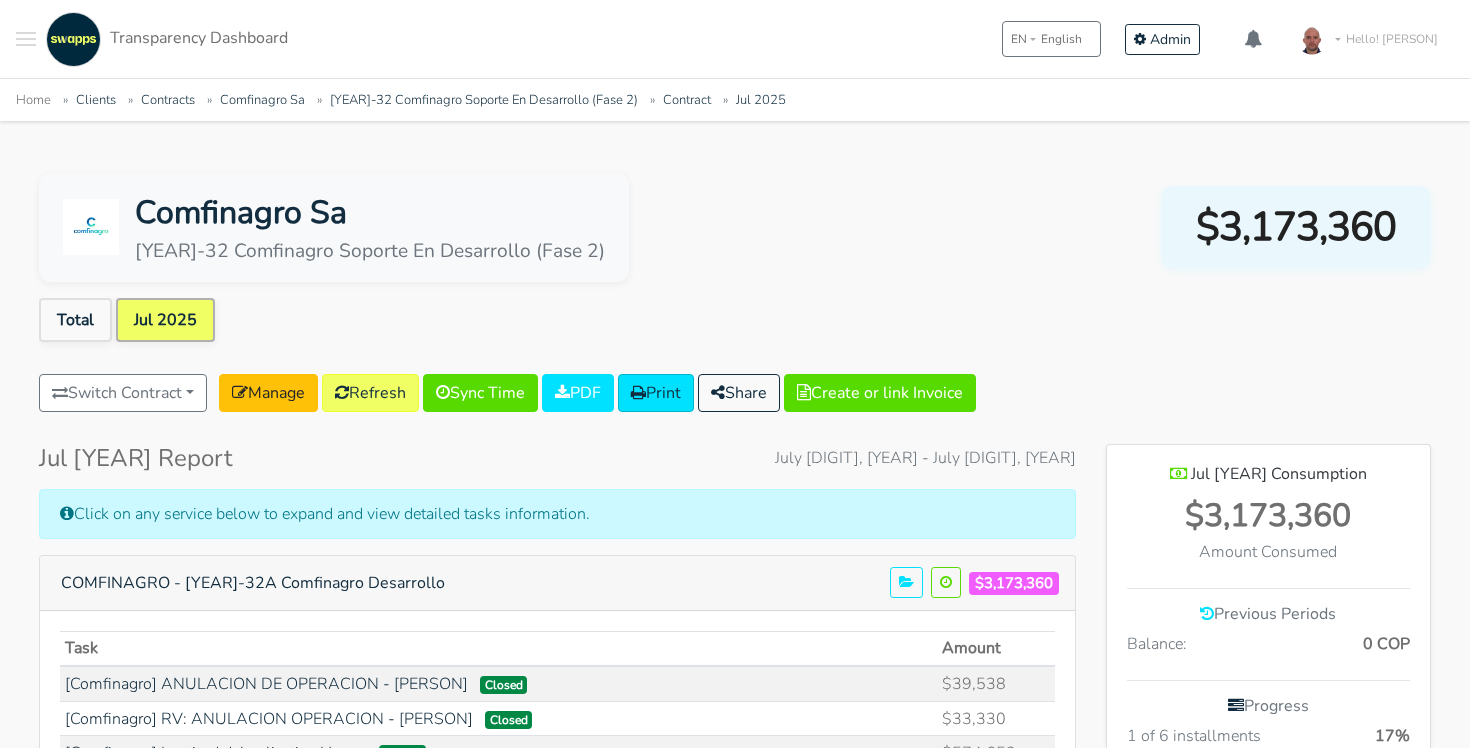click on "Comfinagro Sa
2024-32 Comfinagro Soporte En Desarrollo (Fase 2)
$3,173,360
Total
Jul 2025
Switch Contract
Wayne Wilson ECOS $0" at bounding box center [735, 1172] 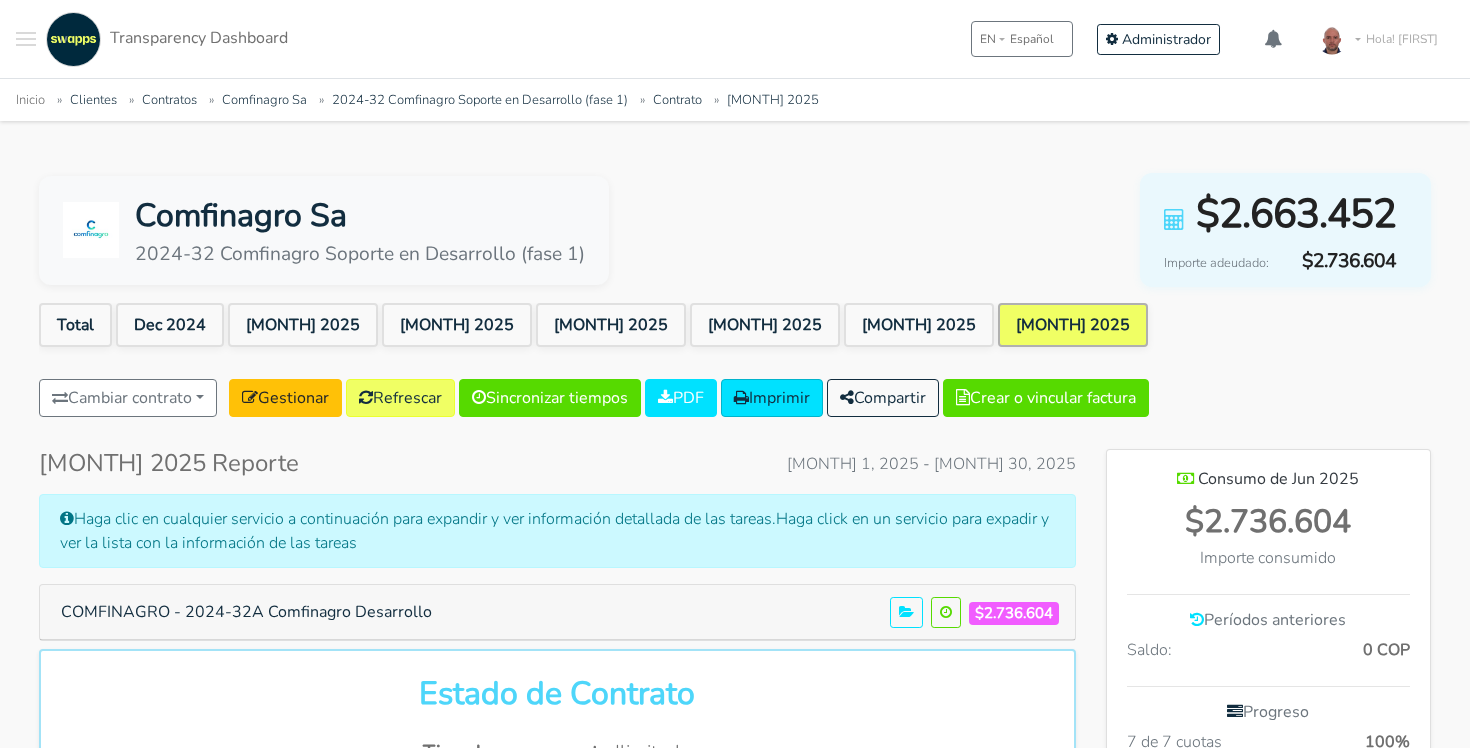 scroll, scrollTop: 4, scrollLeft: 0, axis: vertical 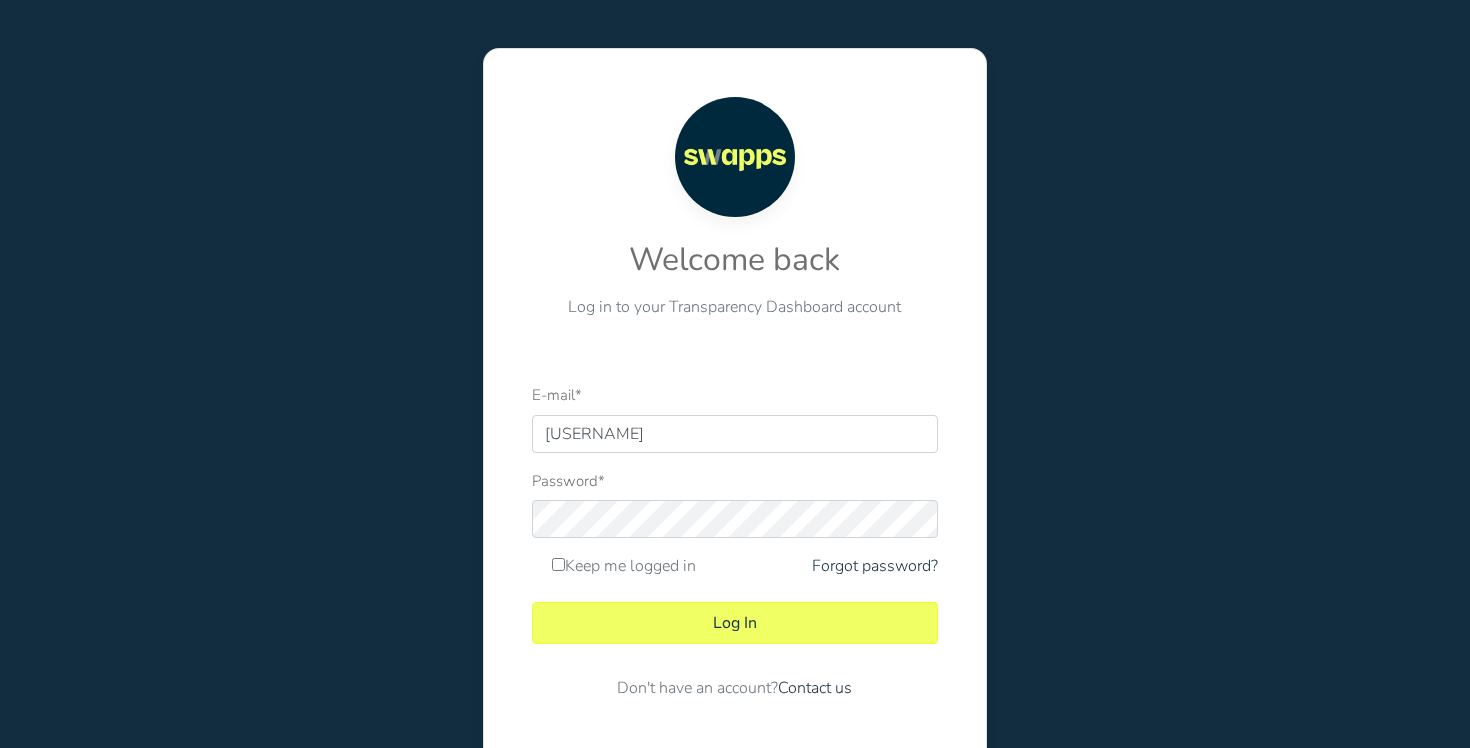 click on "Welcome back
Log in to your Transparency Dashboard account
E-mail *
[EMAIL]
Password *
Keep me logged in
Log In" at bounding box center [735, 406] 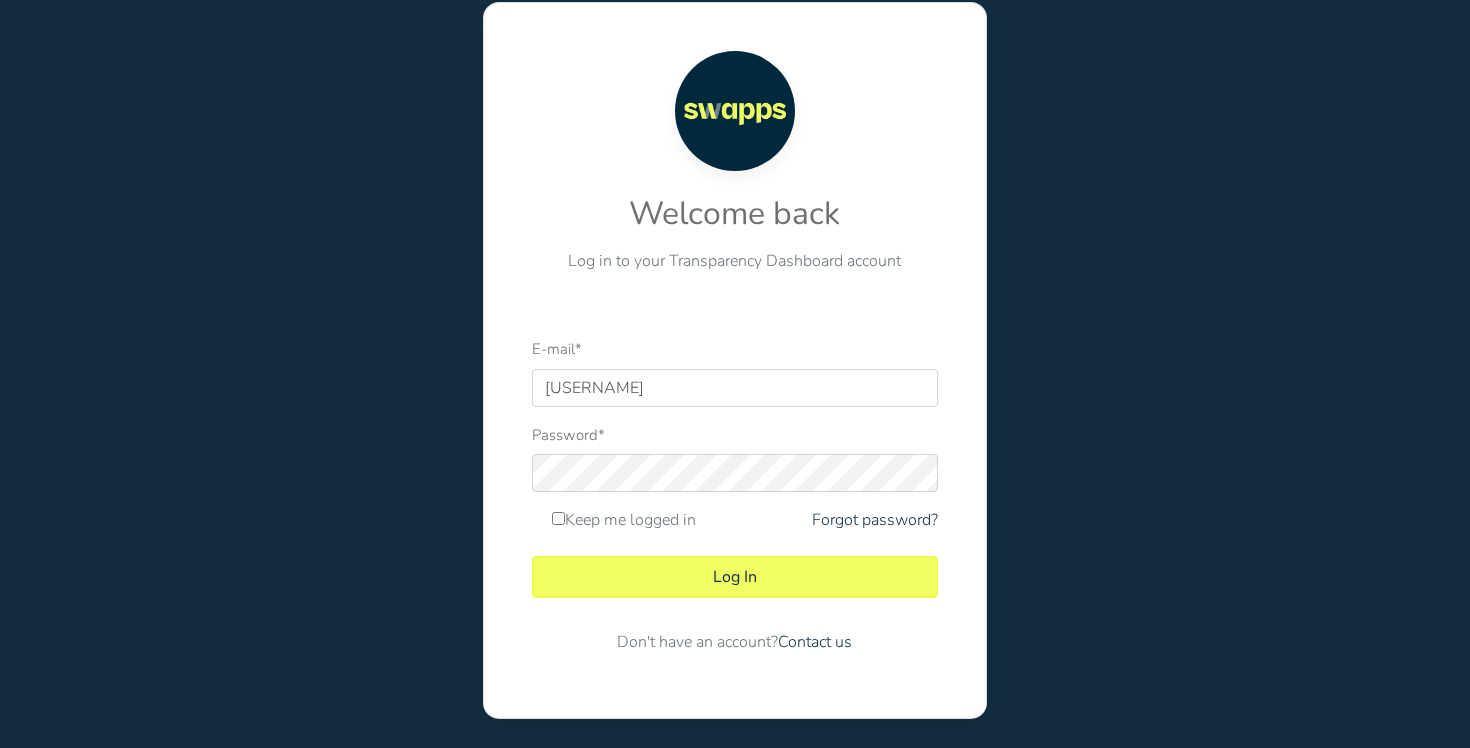 scroll, scrollTop: 65, scrollLeft: 0, axis: vertical 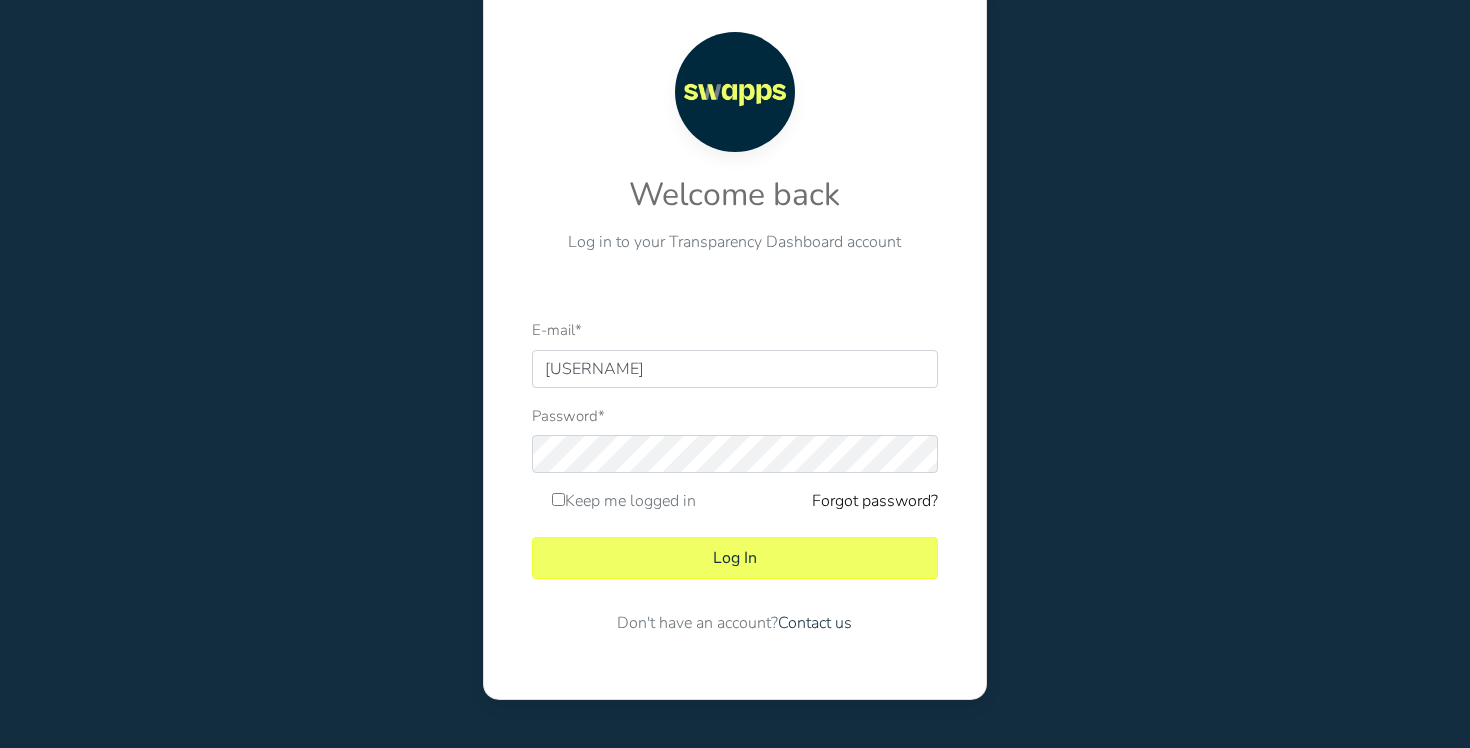 click on "Forgot password?" at bounding box center [875, 501] 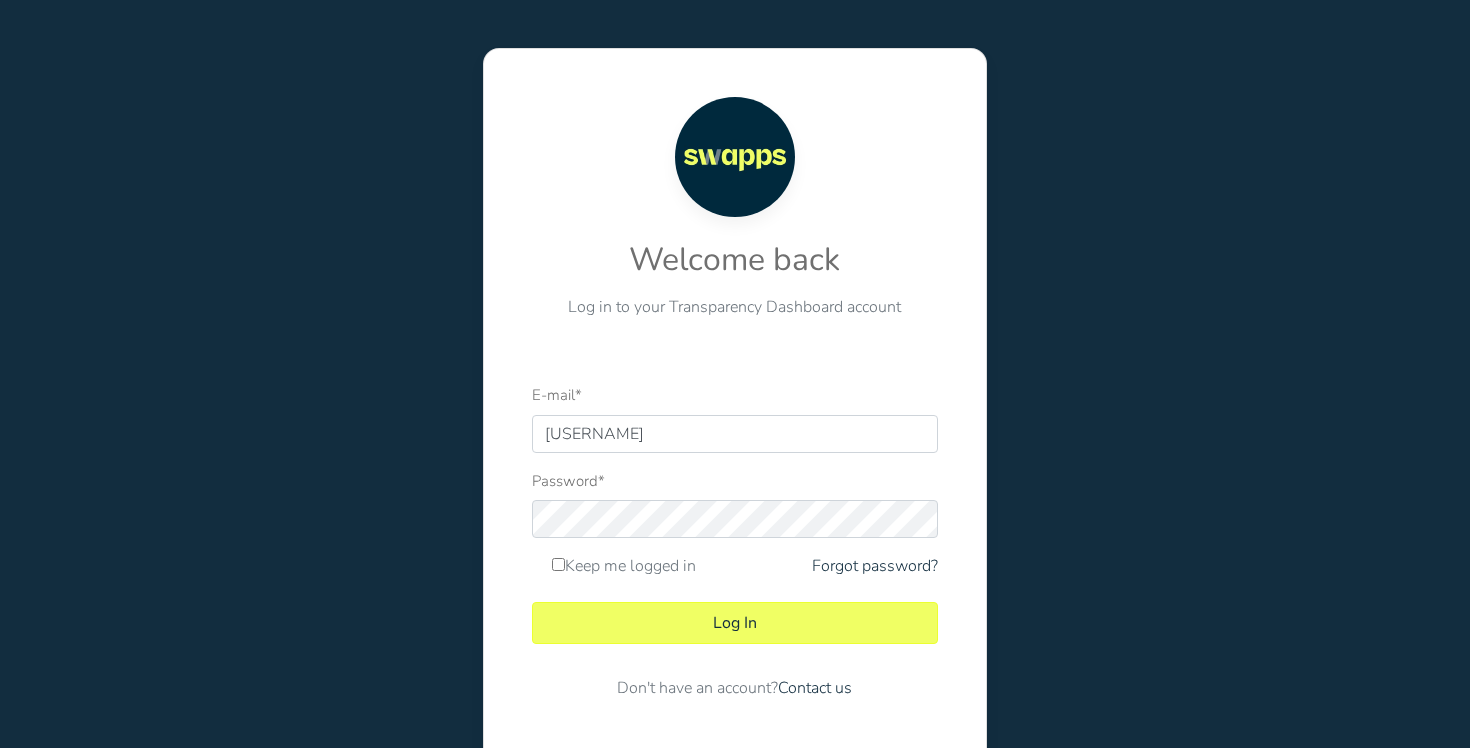 scroll, scrollTop: 0, scrollLeft: 0, axis: both 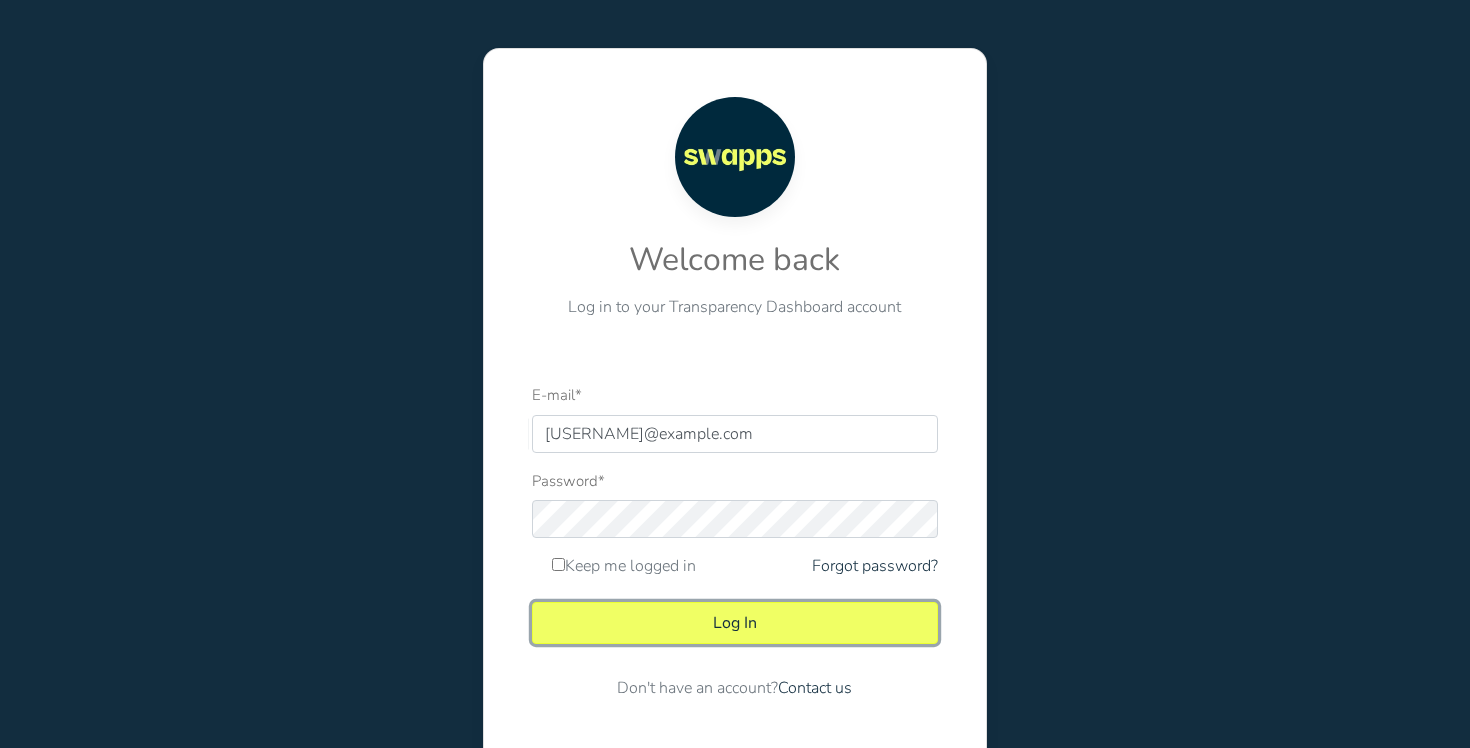 click on "Log In" at bounding box center (734, 623) 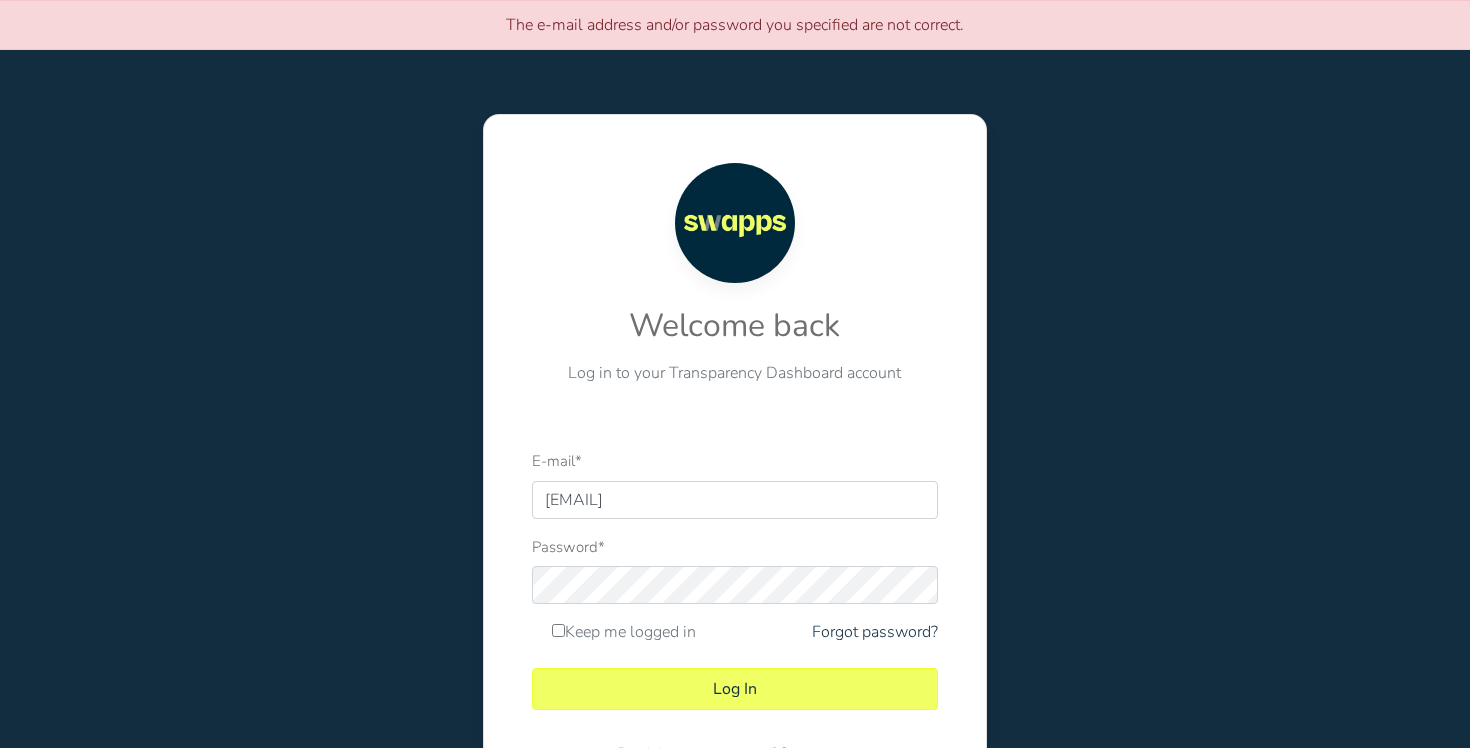 scroll, scrollTop: 0, scrollLeft: 0, axis: both 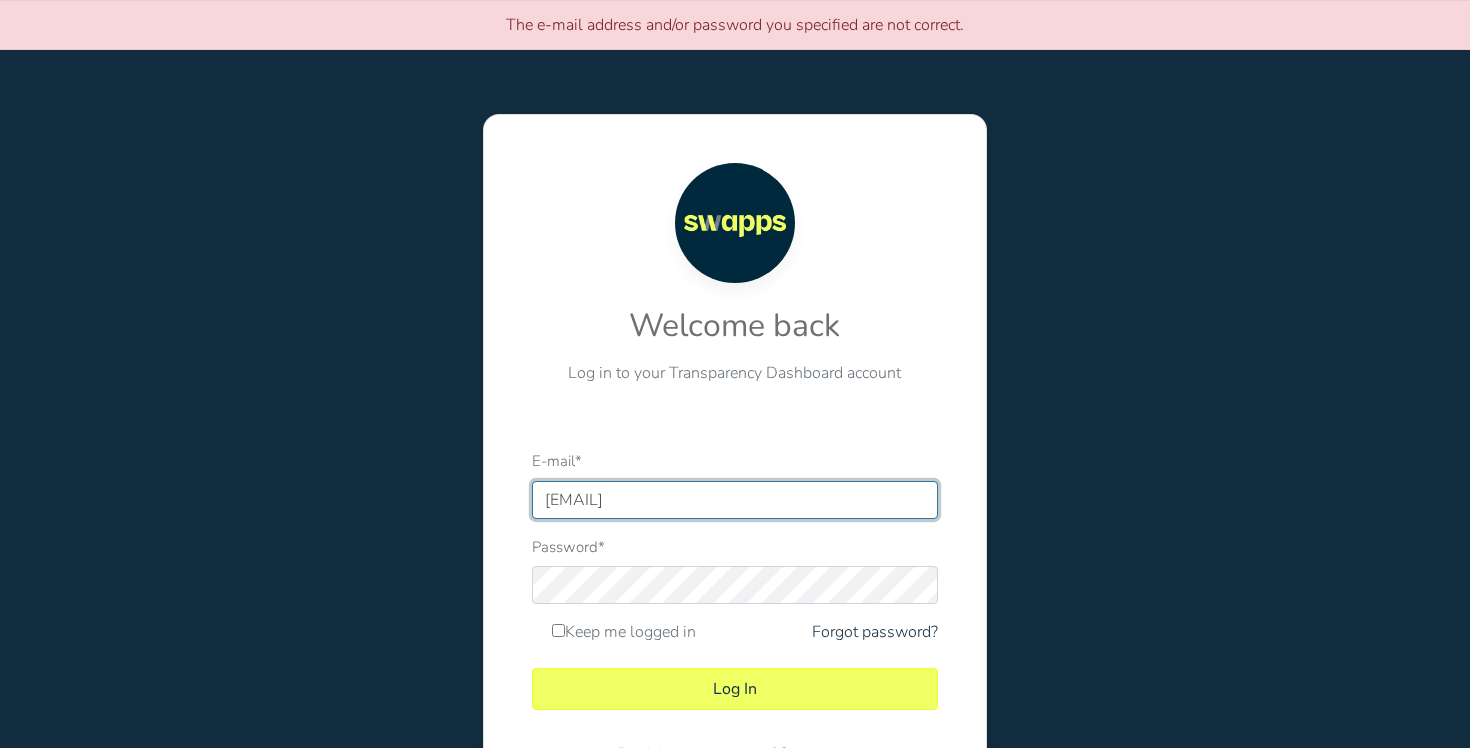 type on "[USERNAME]" 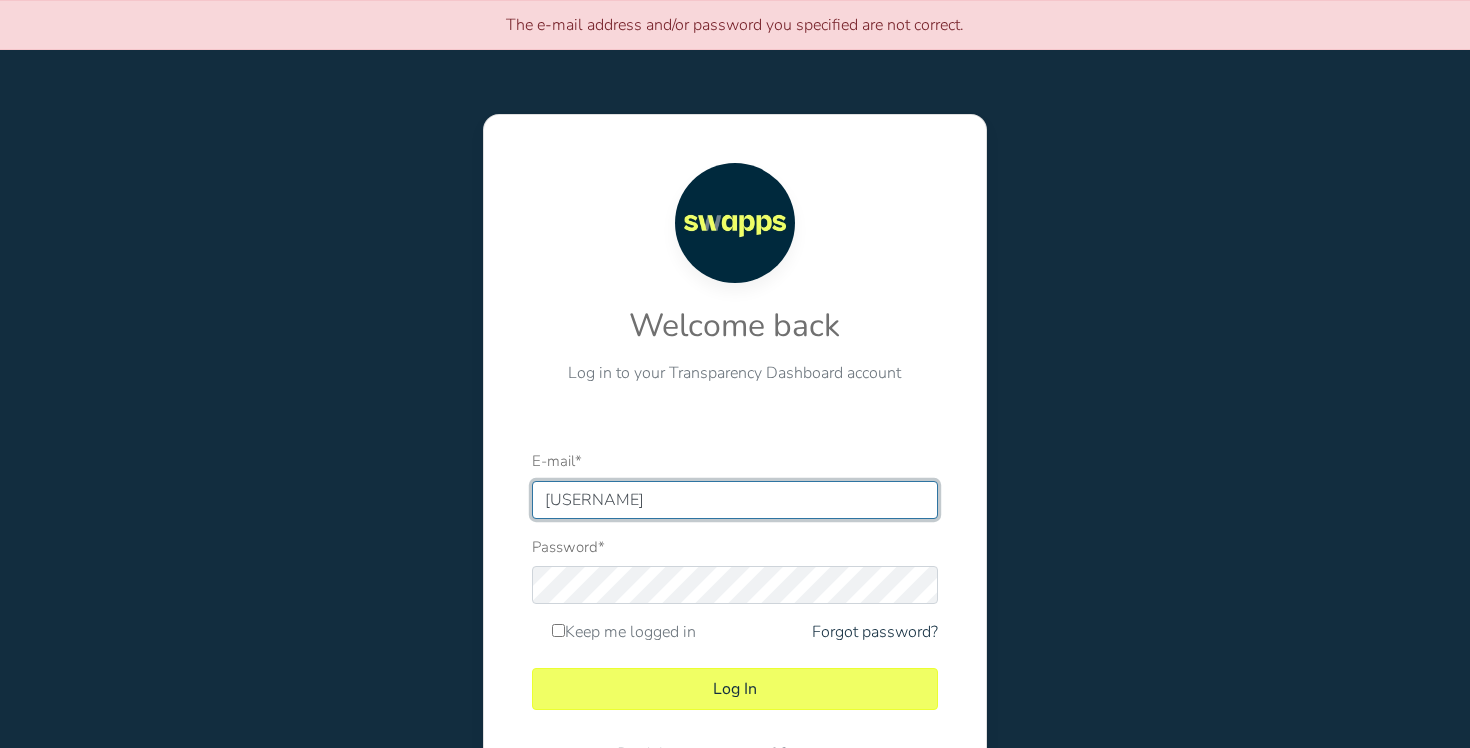 scroll, scrollTop: 0, scrollLeft: 0, axis: both 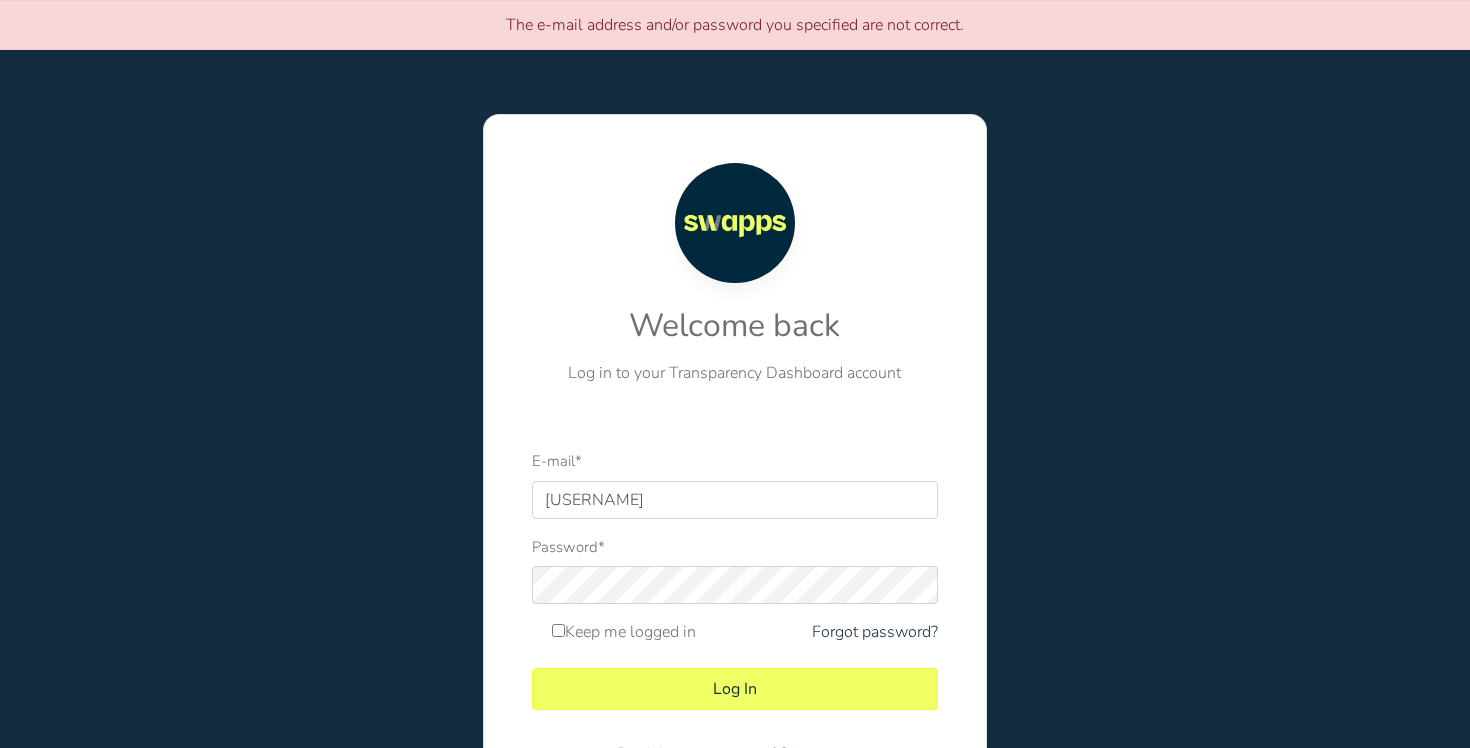click on "Welcome back
Log in to your Transparency Dashboard account
E-mail *
andresgz
Password *
Keep me logged in
Log In" at bounding box center (735, 472) 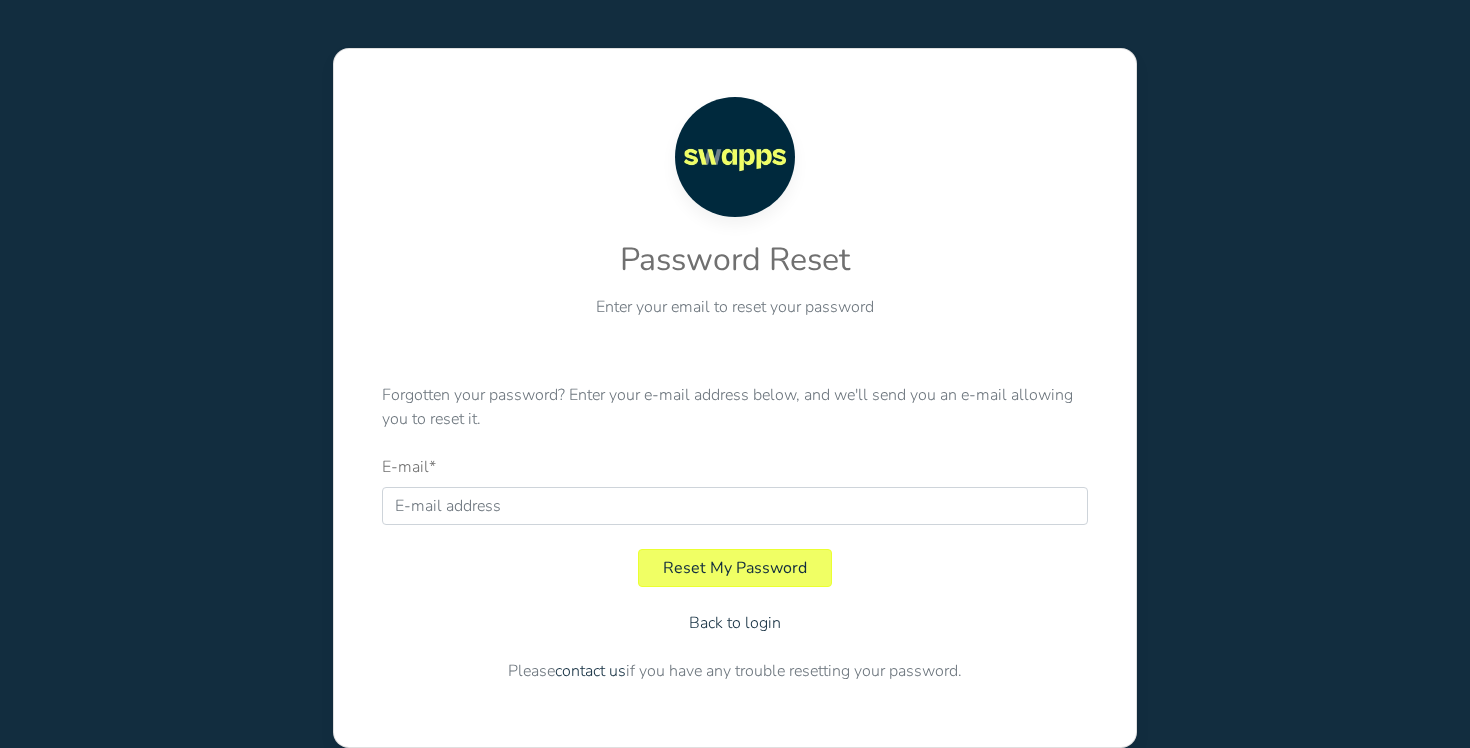 scroll, scrollTop: 0, scrollLeft: 0, axis: both 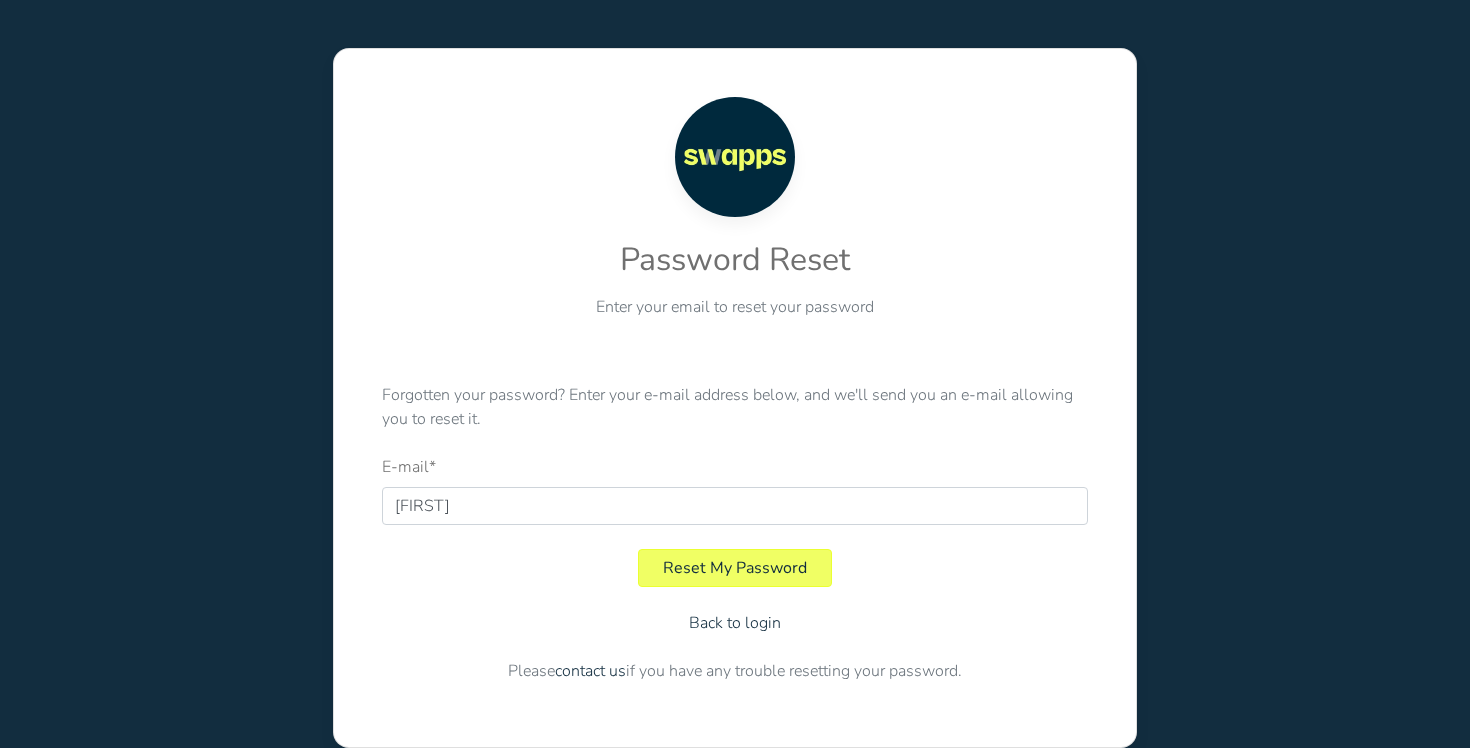type on "[EMAIL]" 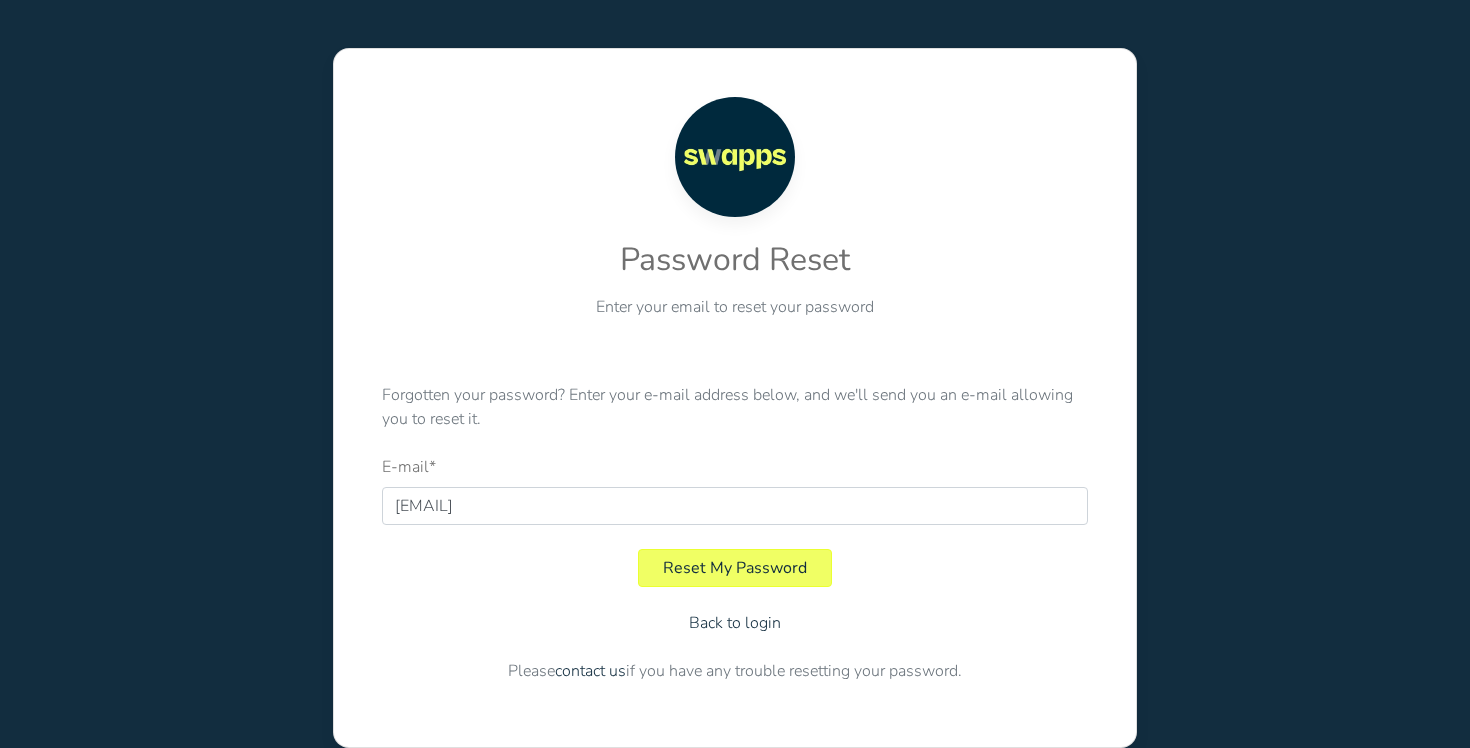 click on "E-mail *       [EMAIL]" at bounding box center [734, 490] 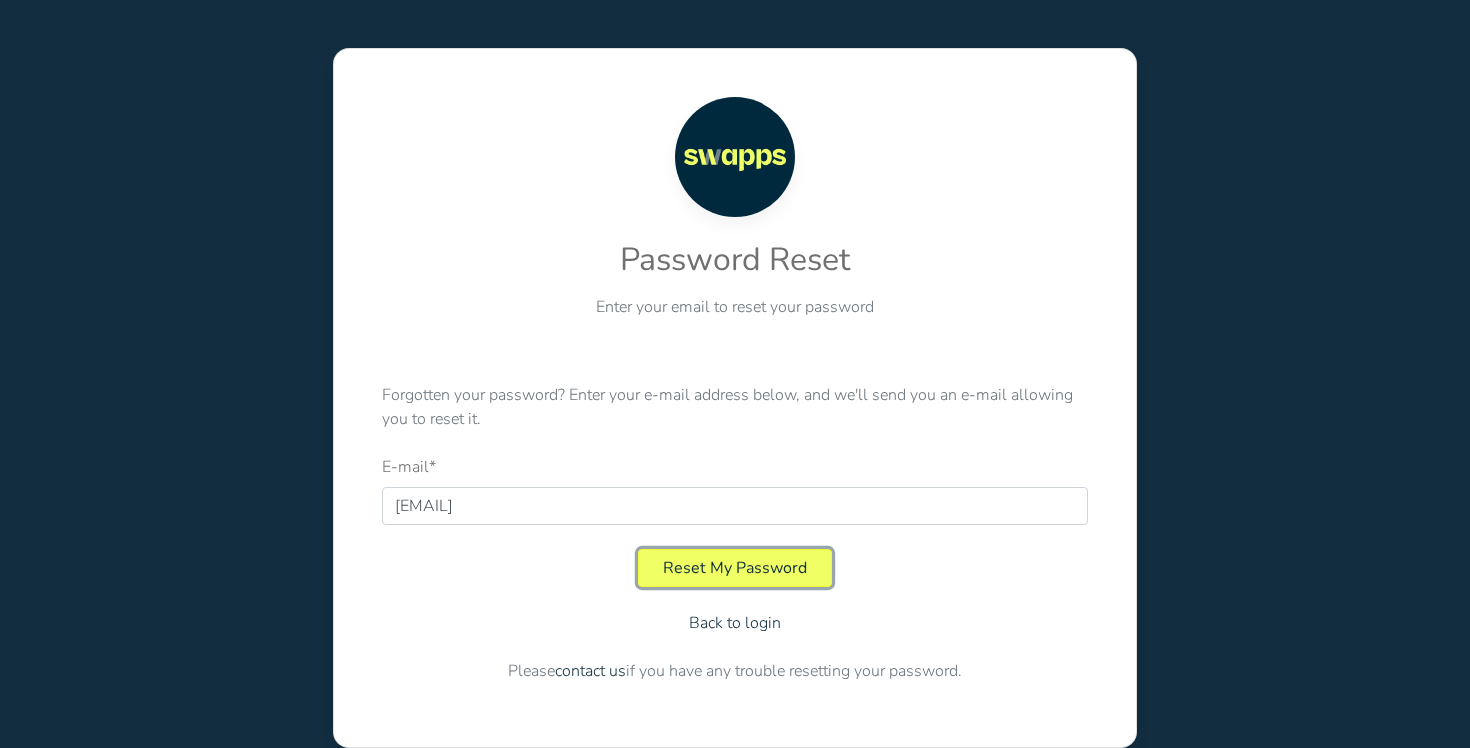 click on "Reset My Password" at bounding box center [735, 568] 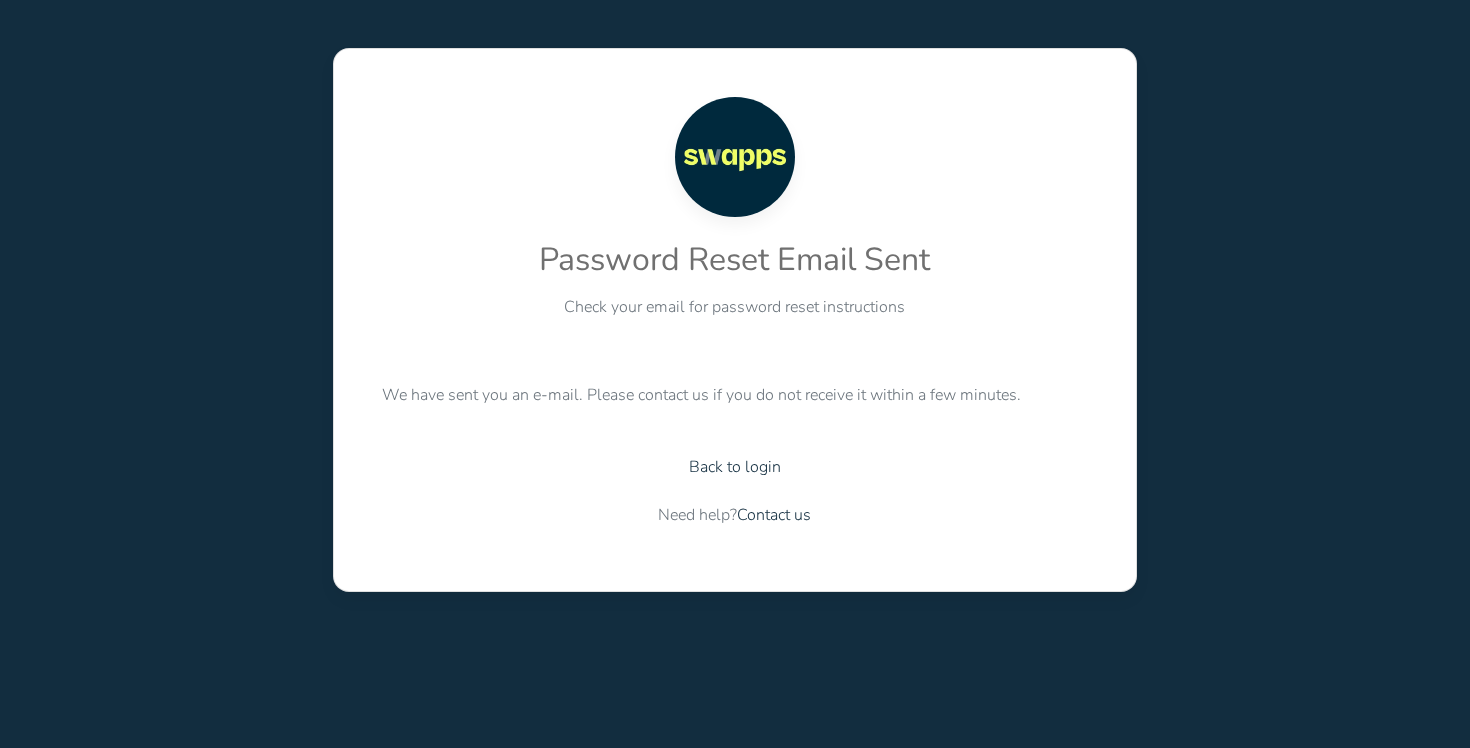 scroll, scrollTop: 0, scrollLeft: 0, axis: both 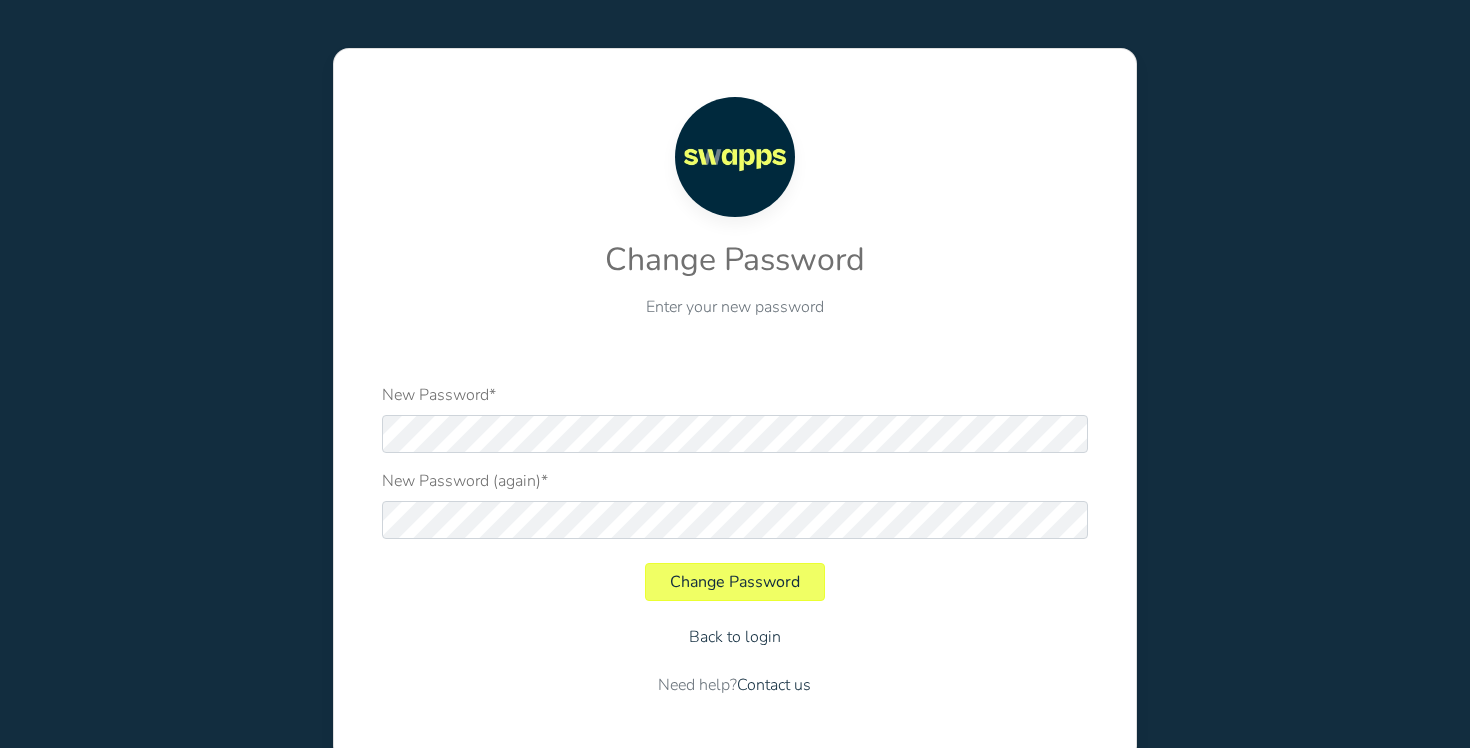 click at bounding box center (382, 453) 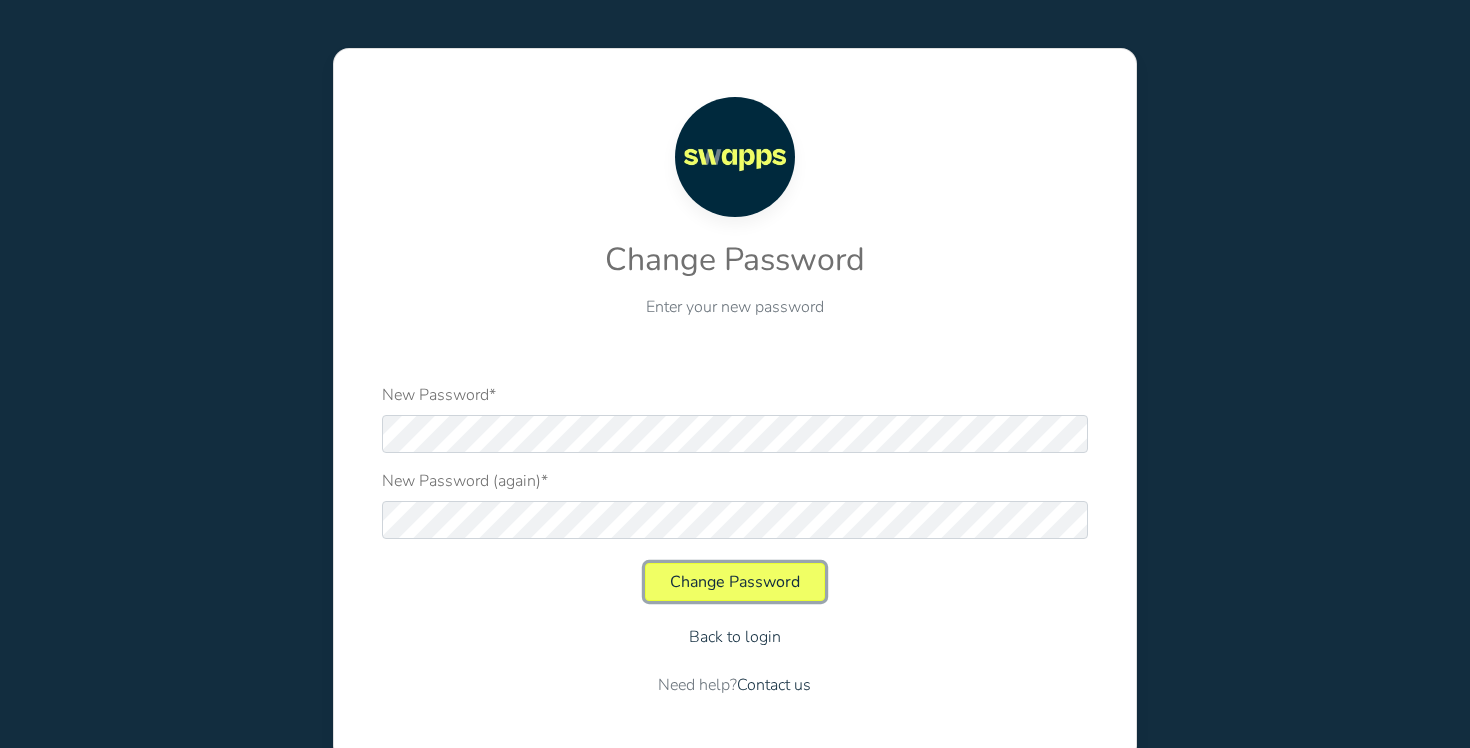 click on "Change Password" at bounding box center [735, 582] 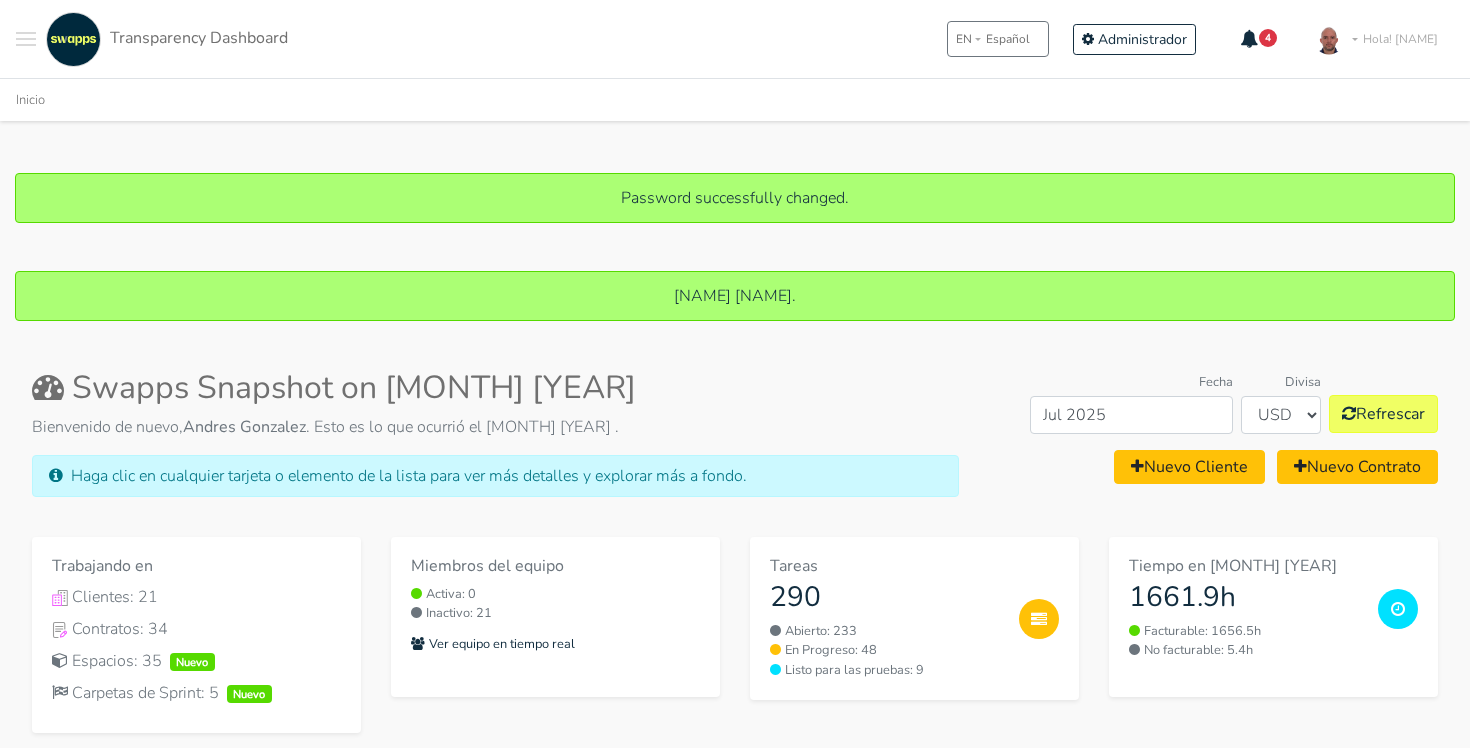 scroll, scrollTop: 0, scrollLeft: 0, axis: both 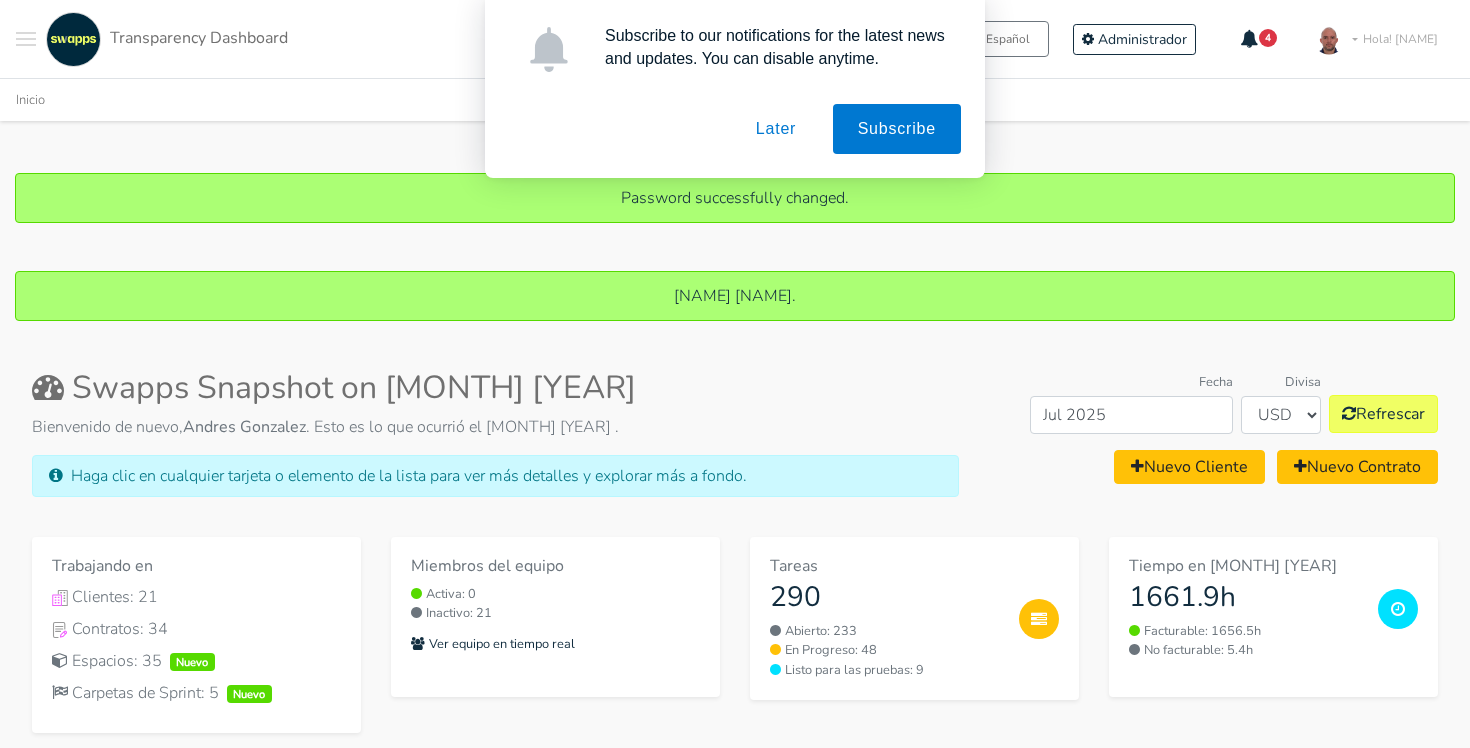 click on "Subscribe to our notifications for the latest news and updates. You can disable anytime. Subscribe Later" at bounding box center (735, 89) 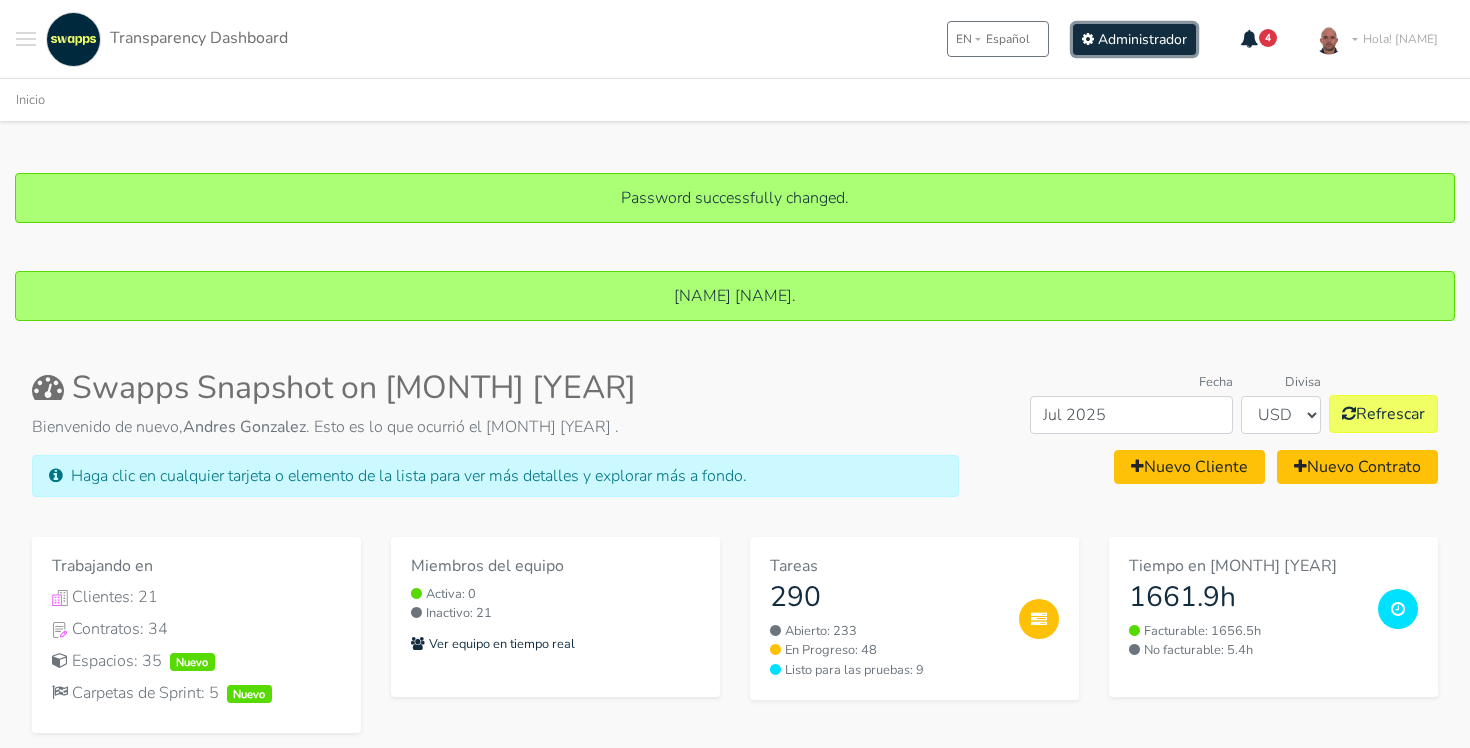 click on "Administrador" at bounding box center (1142, 39) 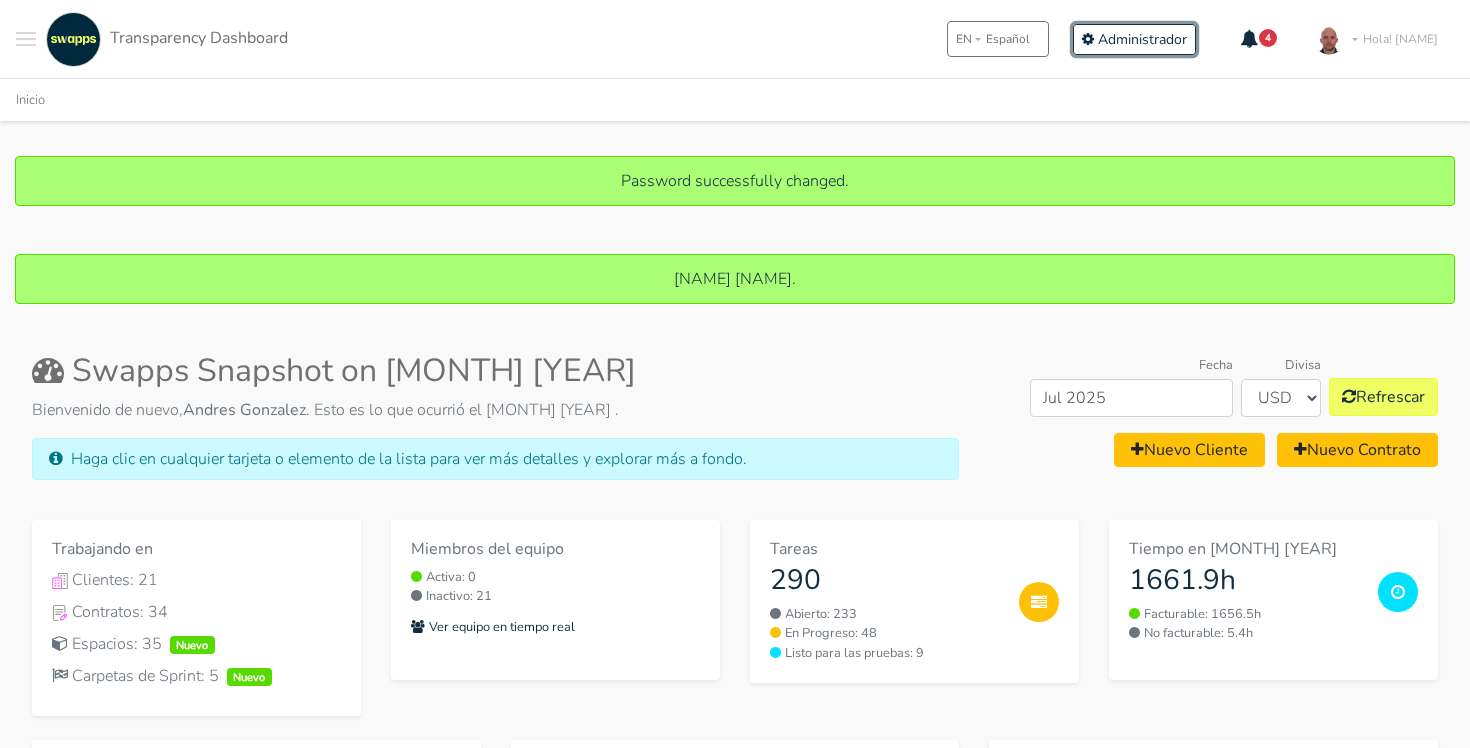 scroll, scrollTop: 41, scrollLeft: 0, axis: vertical 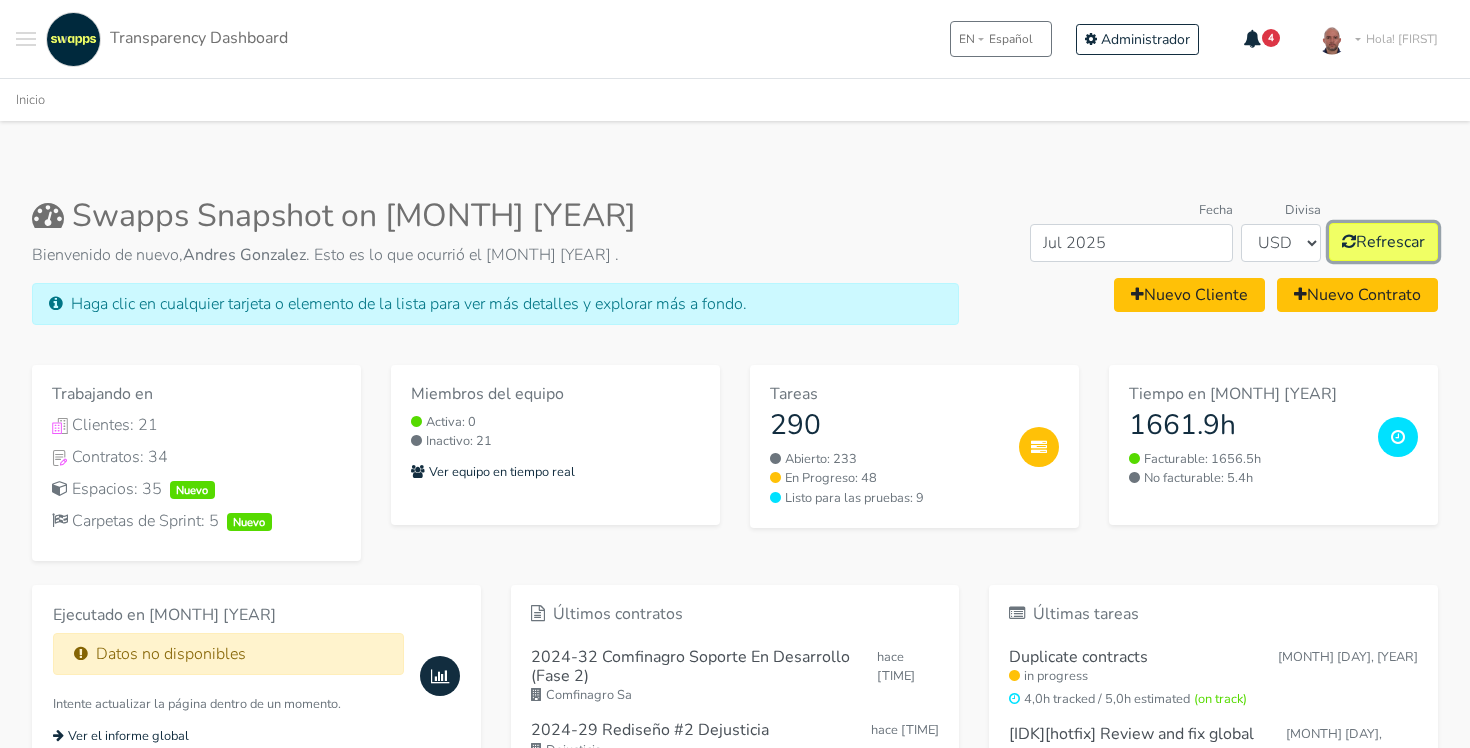 click on "Refrescar" at bounding box center [1383, 242] 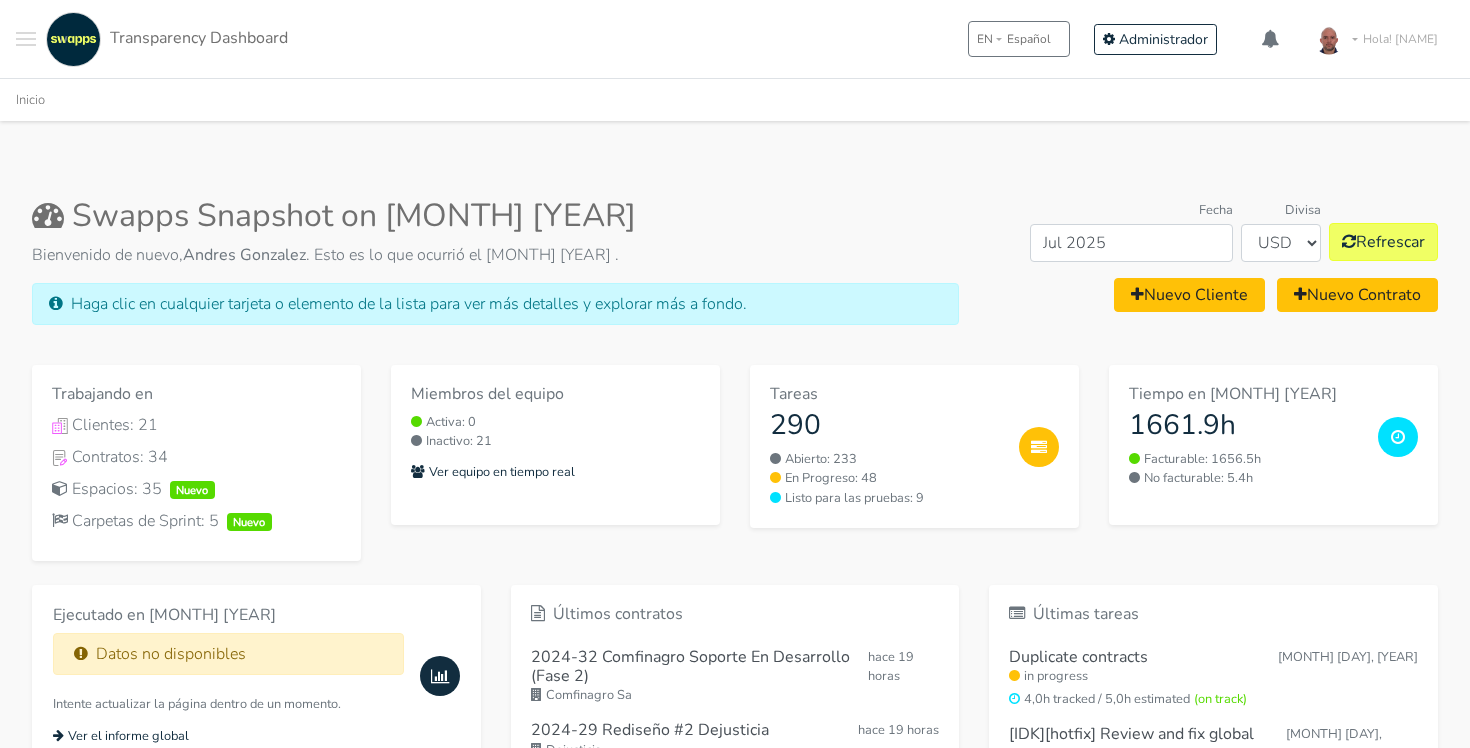 scroll, scrollTop: 0, scrollLeft: 0, axis: both 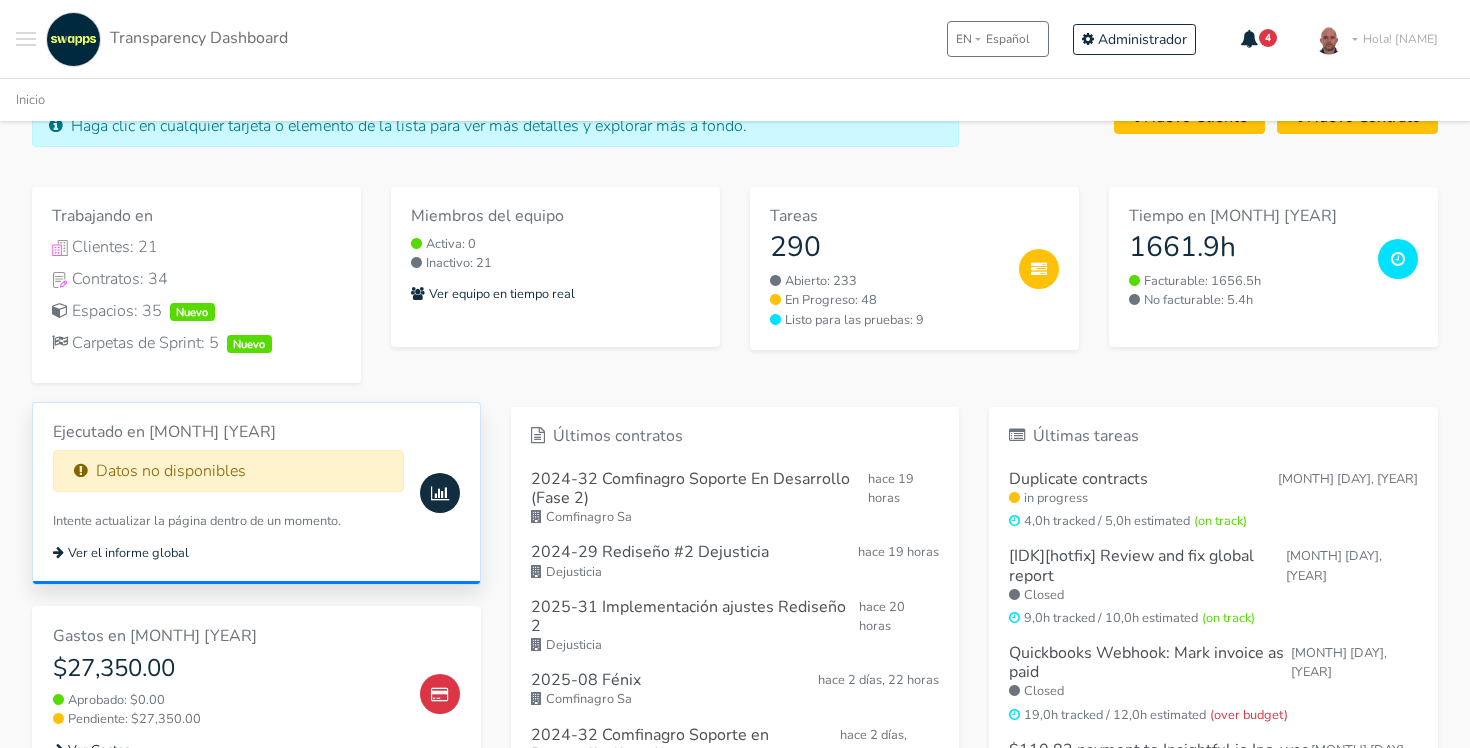 click on "Ejecutado en July 2025
Datos no disponibles
Intente actualizar la página dentro de un momento.
Ver el informe global" at bounding box center [256, 493] 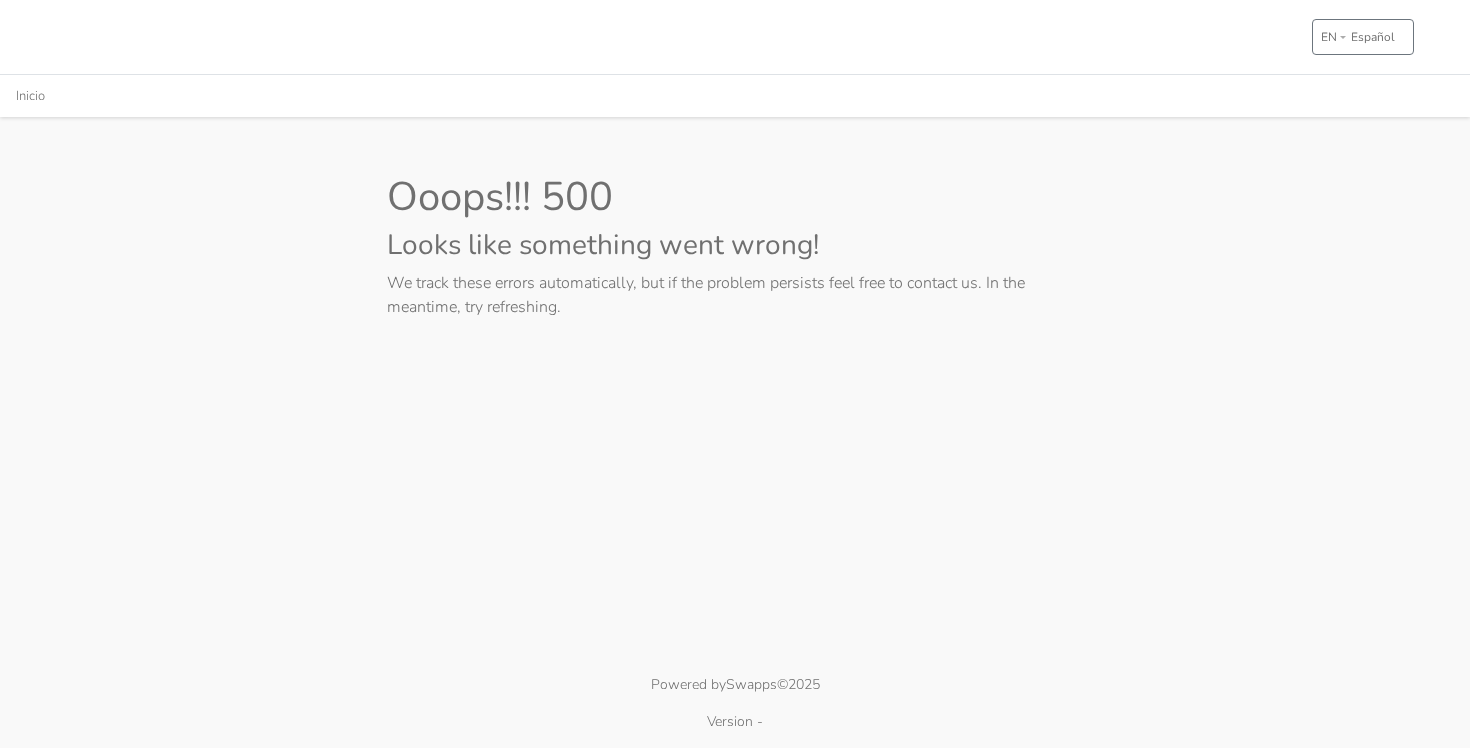 scroll, scrollTop: 0, scrollLeft: 0, axis: both 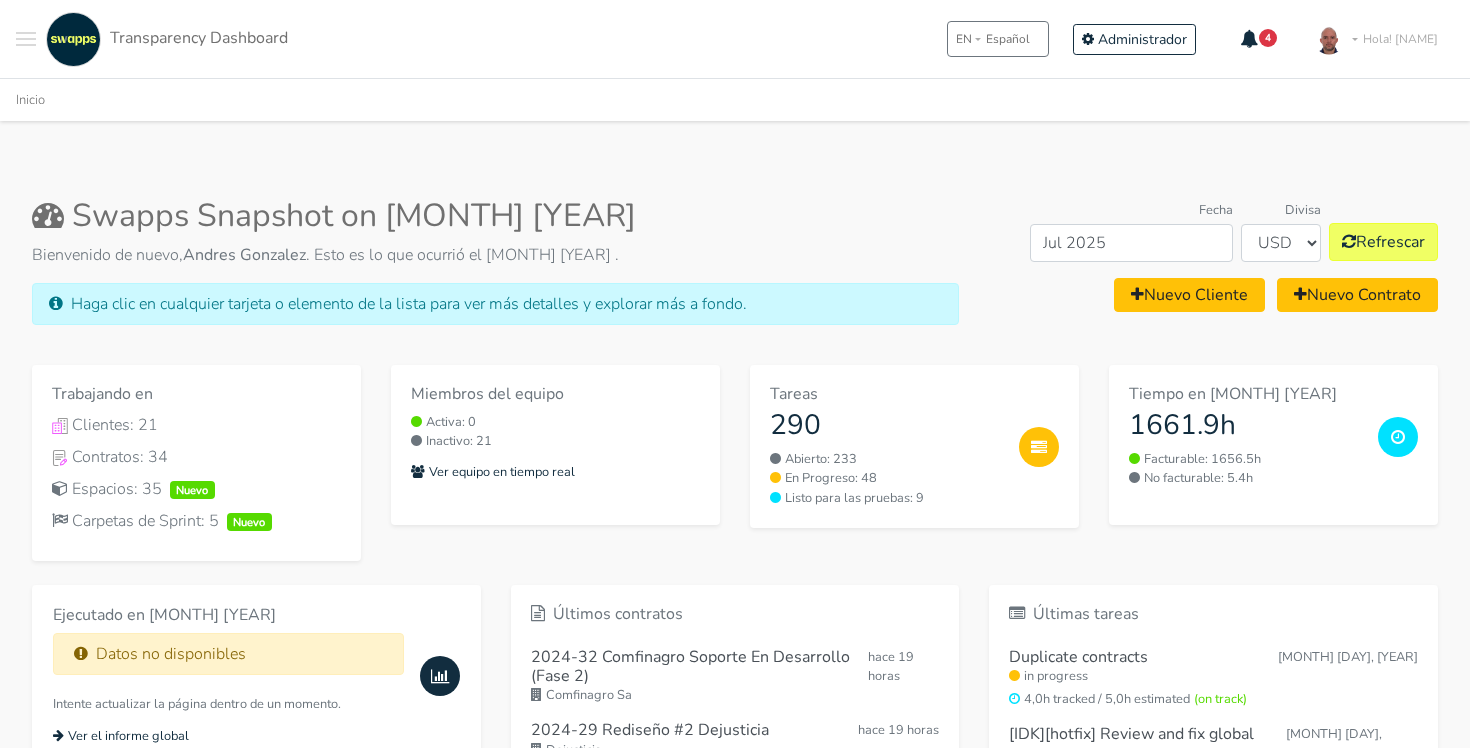 click on "4" at bounding box center [1268, 38] 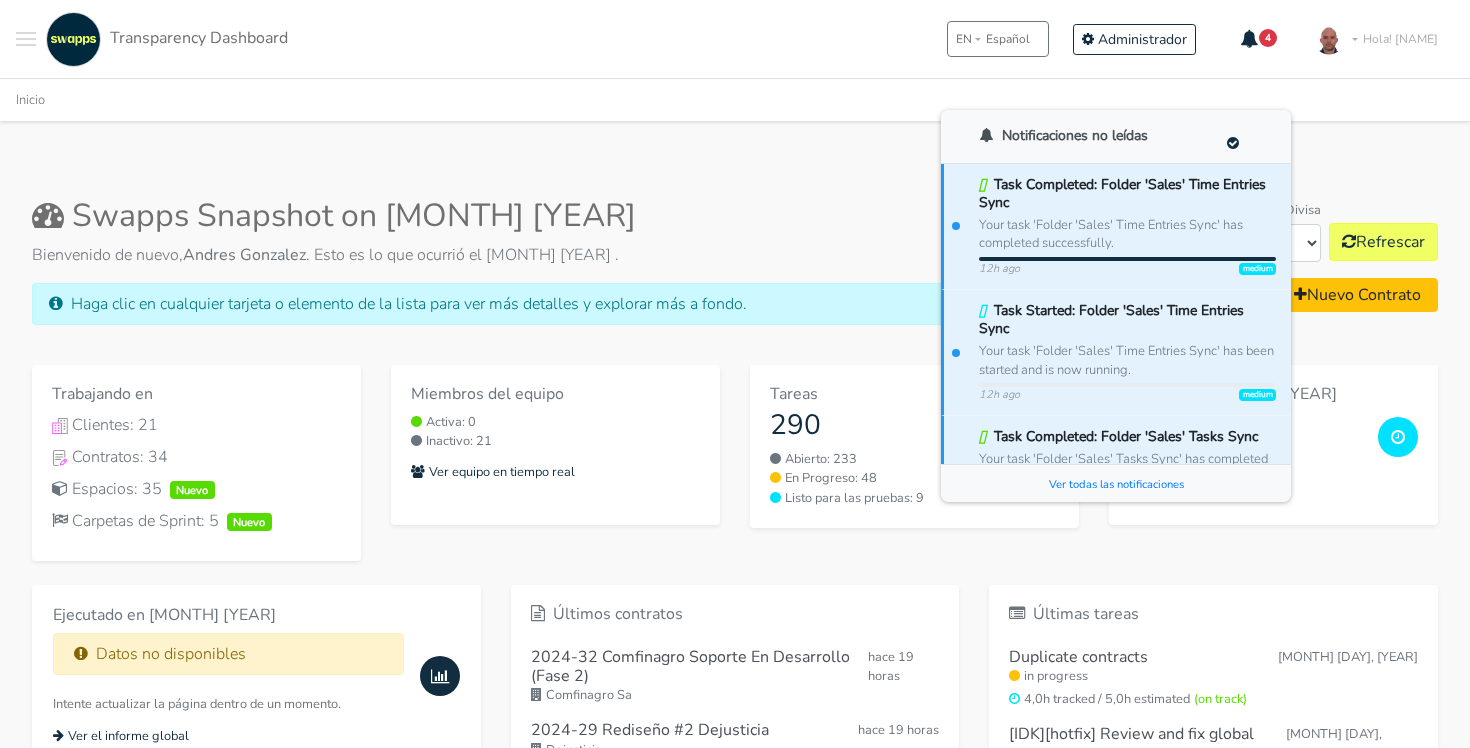 click on ".cls-1 {
fill: #F15CFF;
}
.cls-2 {
fill: #9a9a9a;
}
Clientes
Contratos
Espacios
Nuevo
Mis Tickets
Nuevo
Sprints
Nuevo
.st0{fill:#6C6B86;}
.st1{fill:#FFFFFF;}
Tareas
Tiempo
.st0{fill:#6C6B86;}
.st1{fill:#FFFFFF;}
Equipo
Reporte Global" at bounding box center (735, 887) 